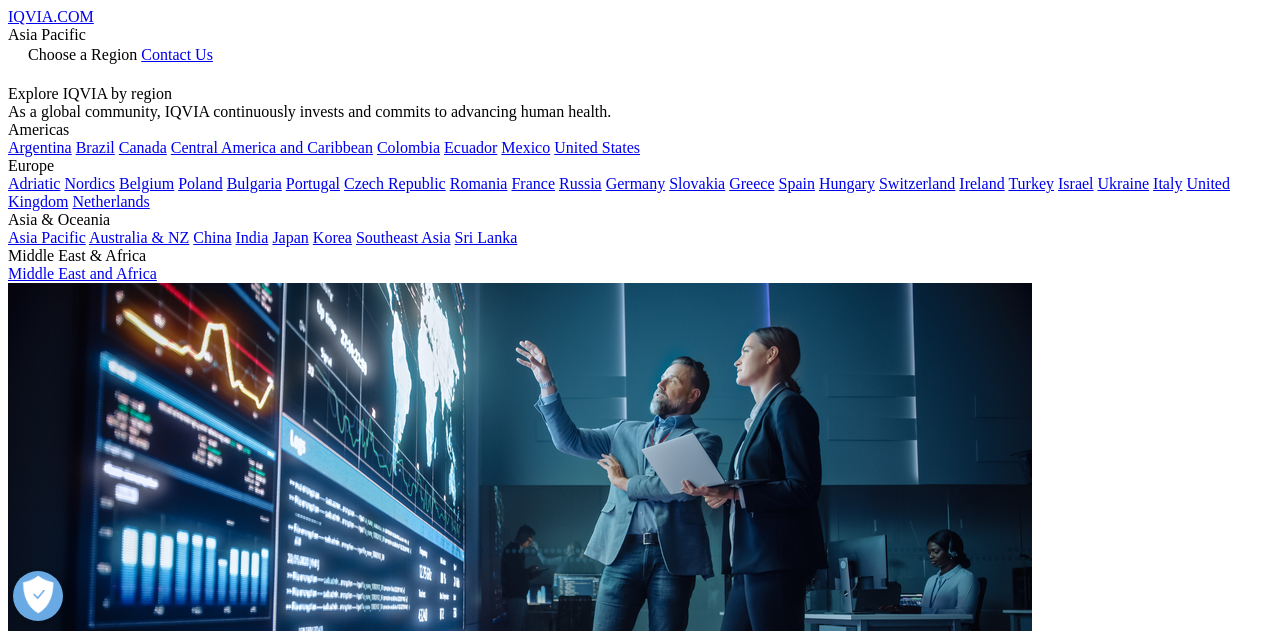 scroll, scrollTop: 0, scrollLeft: 0, axis: both 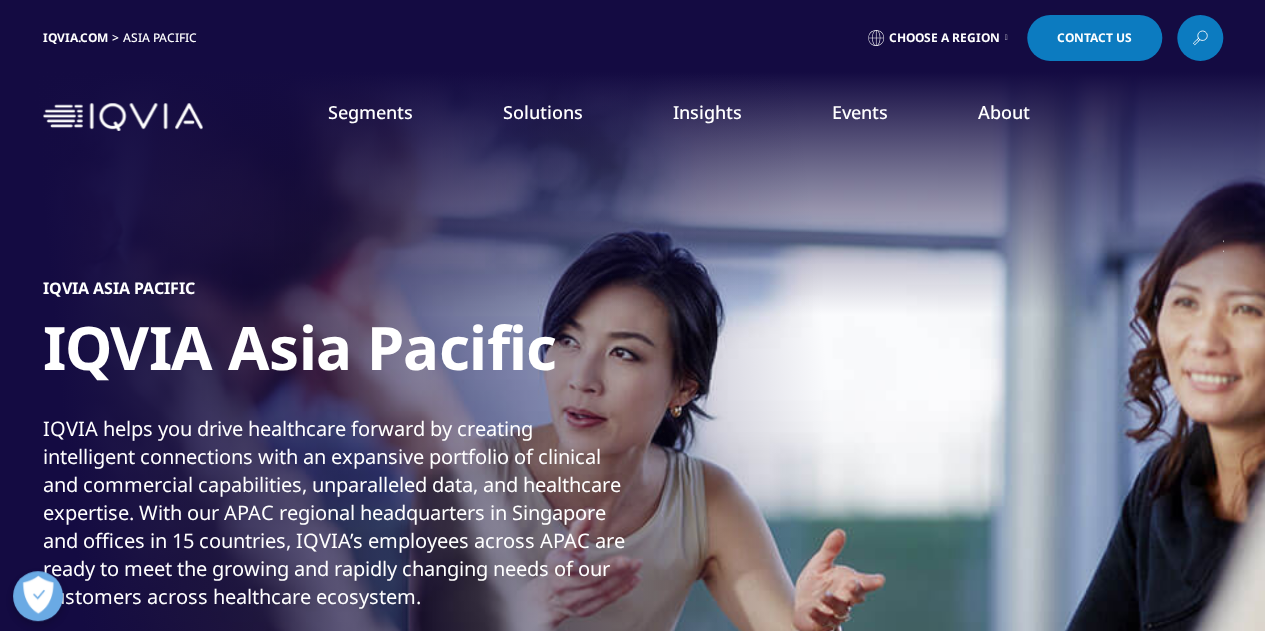 click on "Choose a Region" at bounding box center [938, 38] 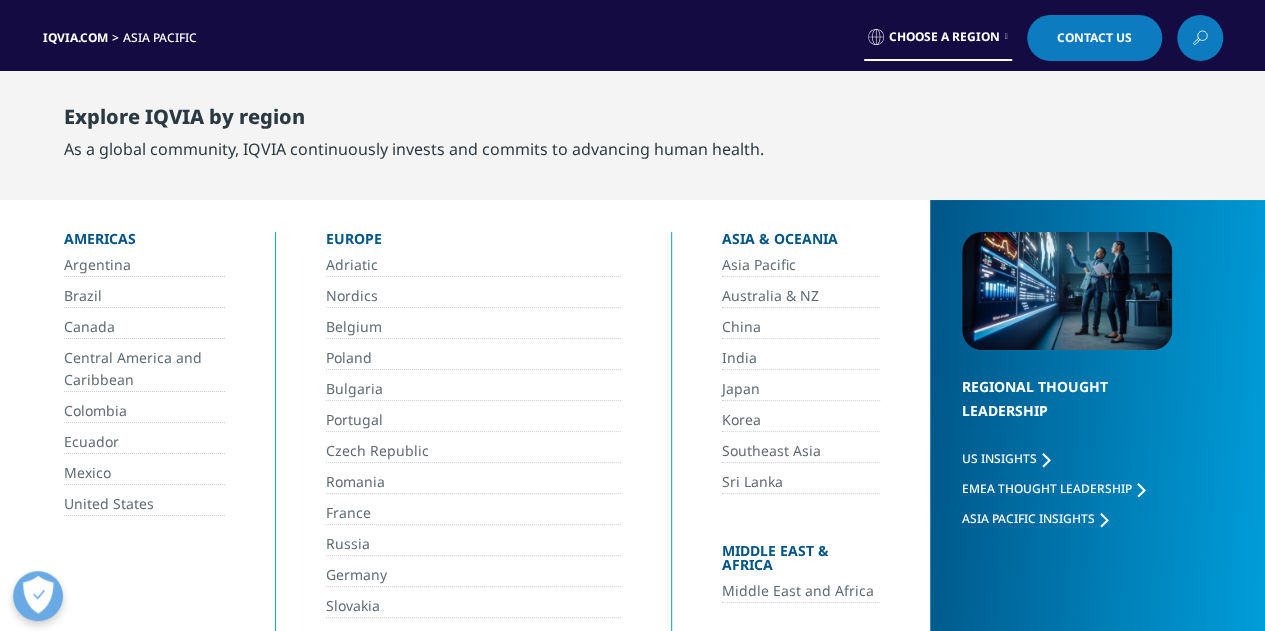 click on "India" at bounding box center [801, 358] 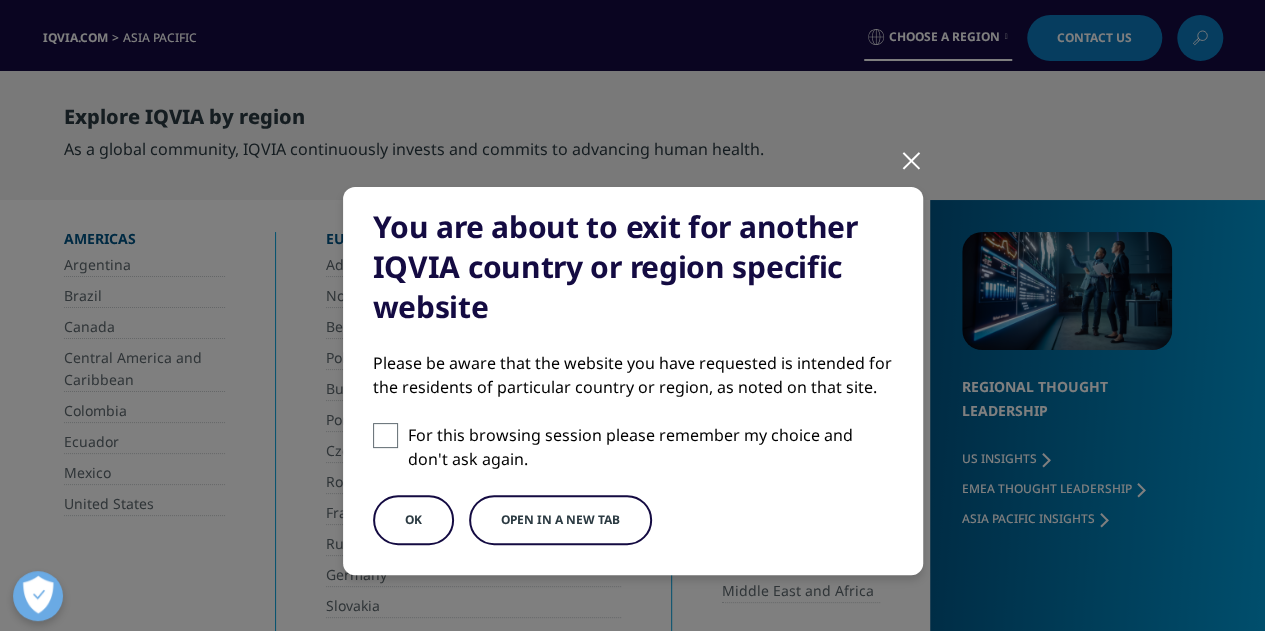 click at bounding box center [385, 435] 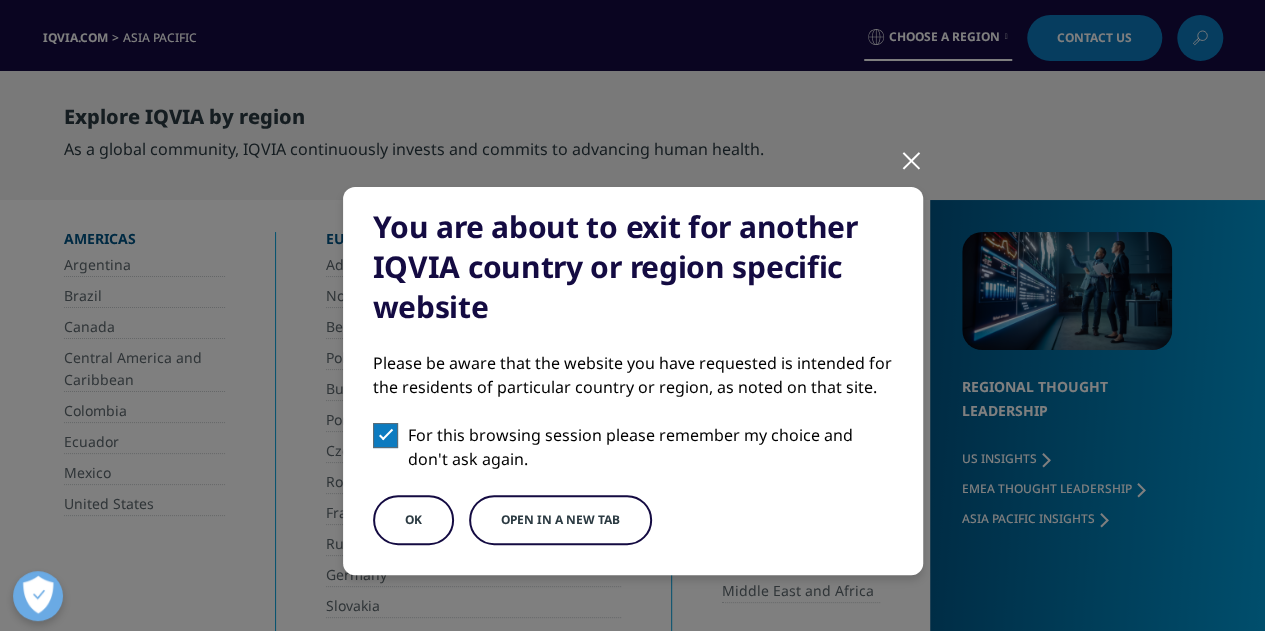 click on "OK" at bounding box center [413, 520] 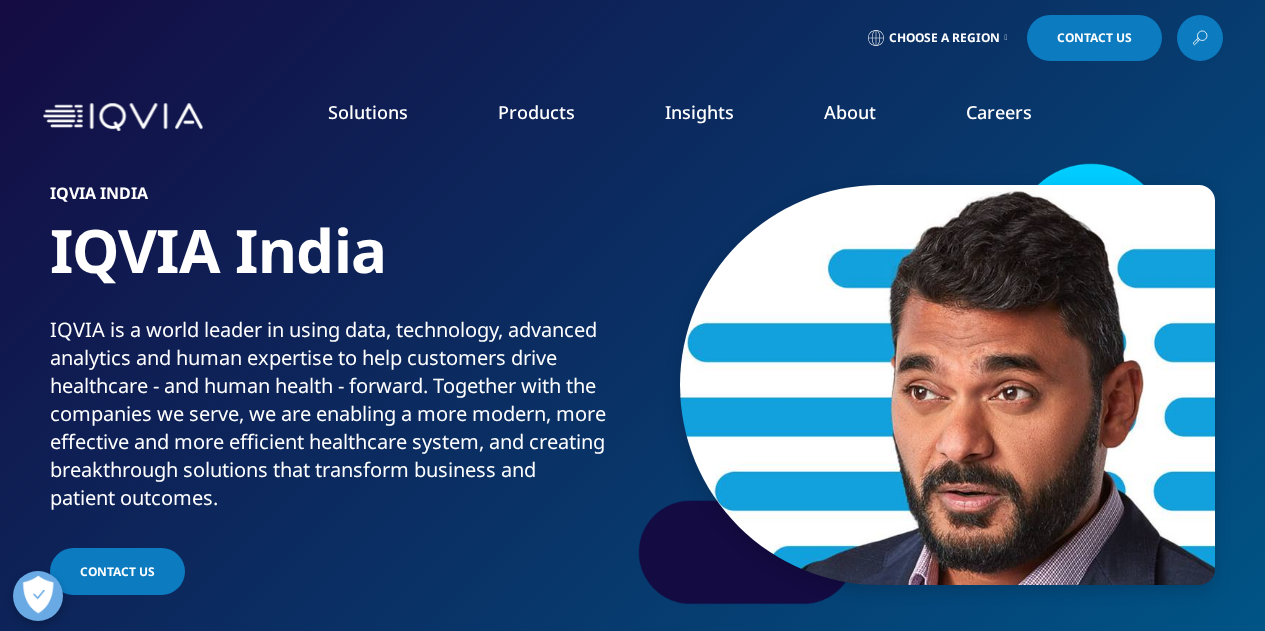 scroll, scrollTop: 170, scrollLeft: 0, axis: vertical 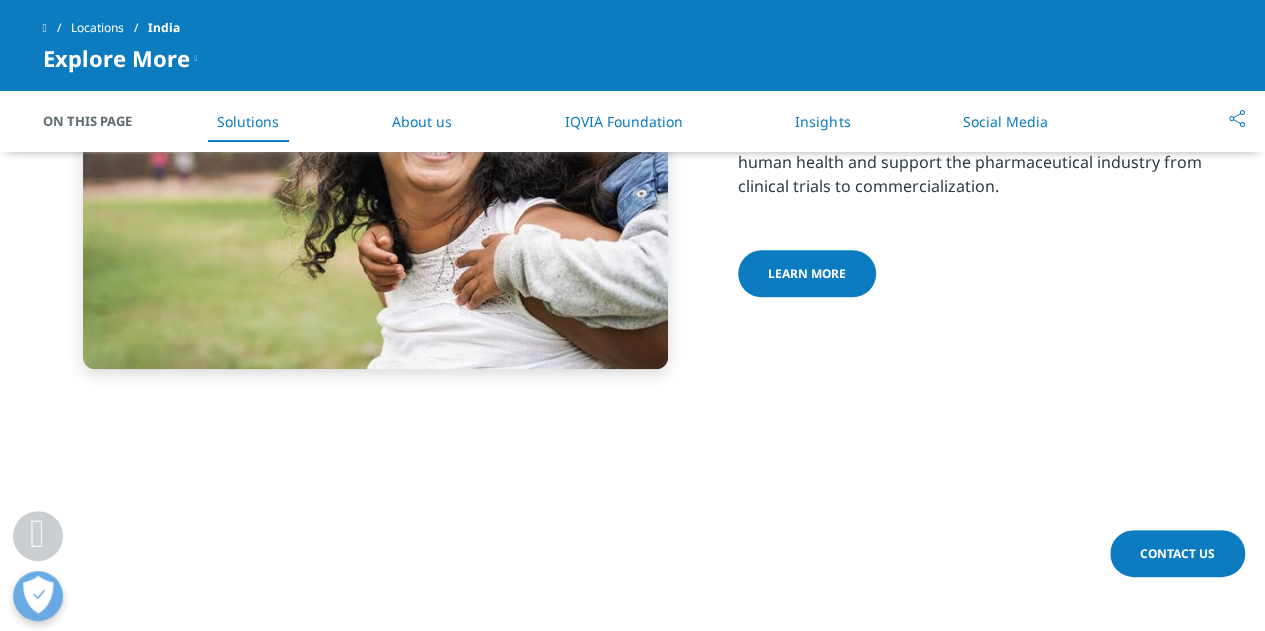 click on "Learn more" at bounding box center [807, 273] 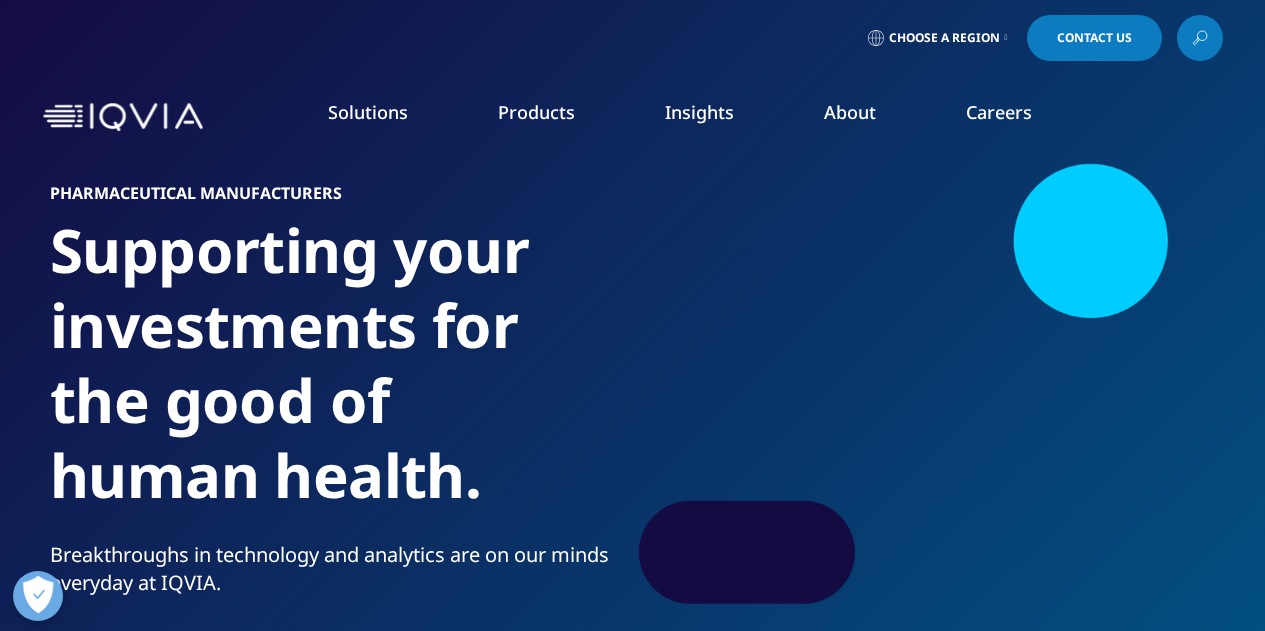 scroll, scrollTop: 0, scrollLeft: 0, axis: both 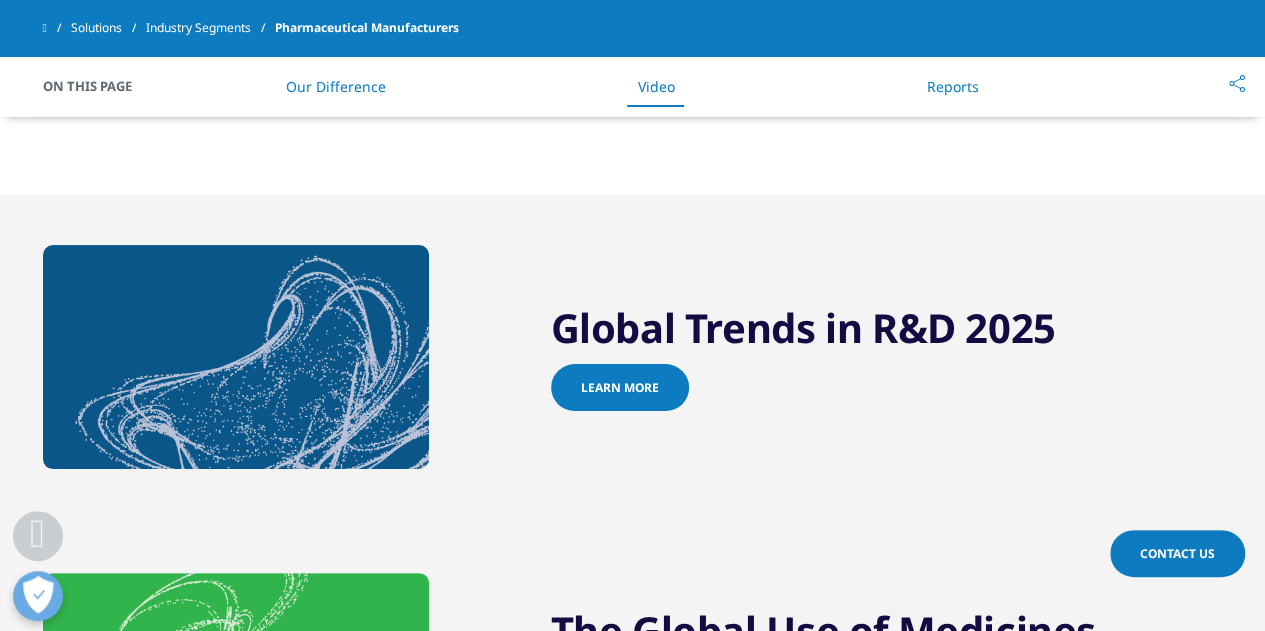click on "Learn more" at bounding box center (620, 387) 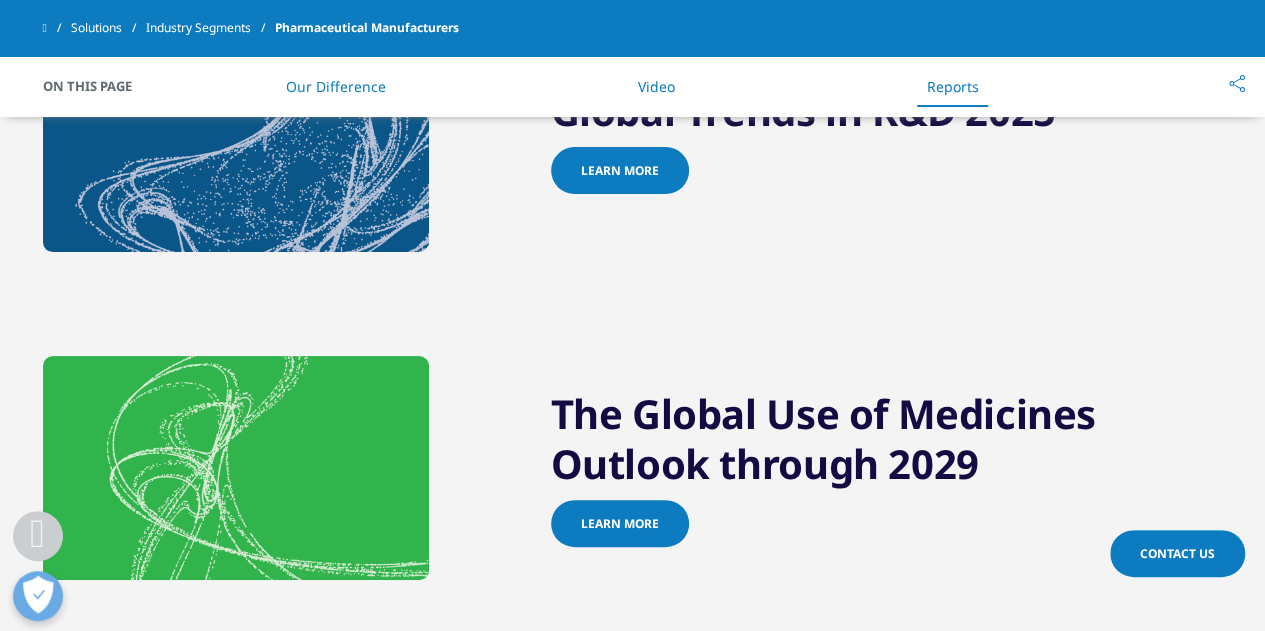 scroll, scrollTop: 1815, scrollLeft: 0, axis: vertical 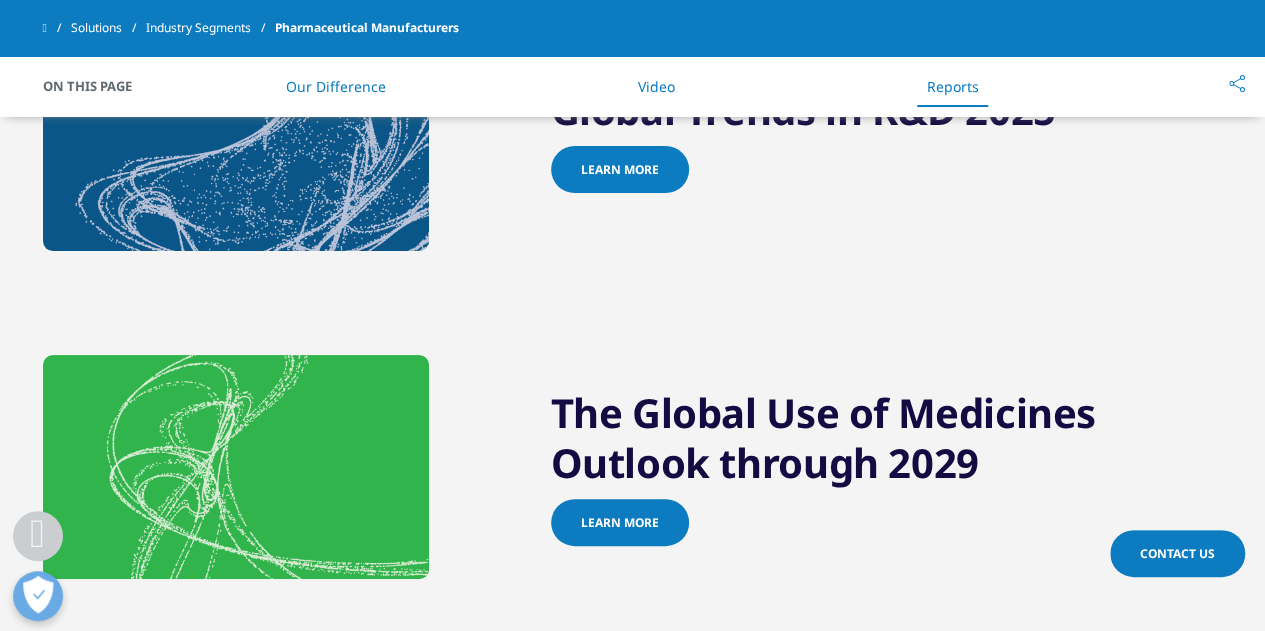 click on "Learn more" at bounding box center (620, 169) 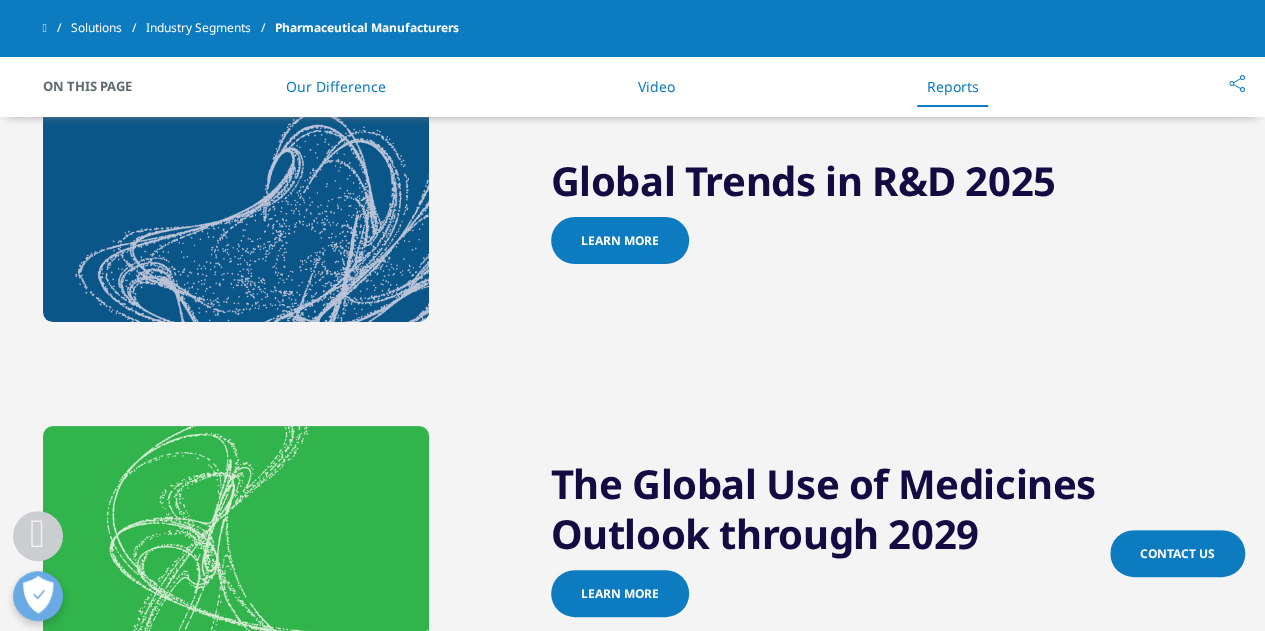 scroll, scrollTop: 1743, scrollLeft: 0, axis: vertical 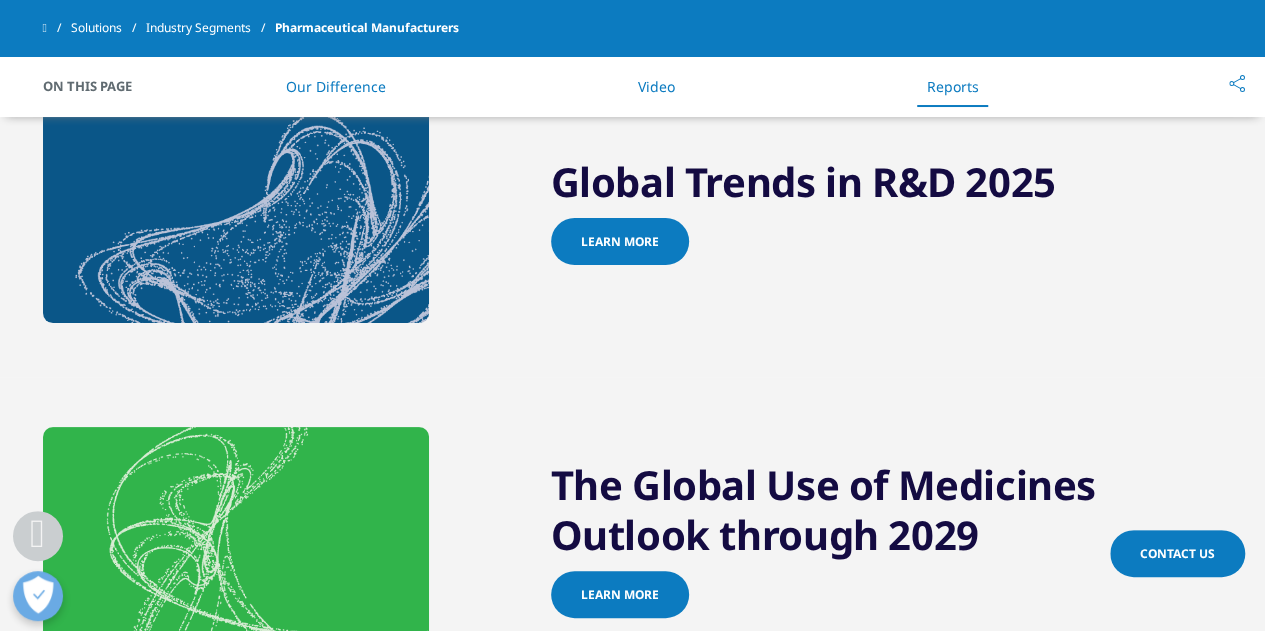 click on "Learn more" at bounding box center (620, 241) 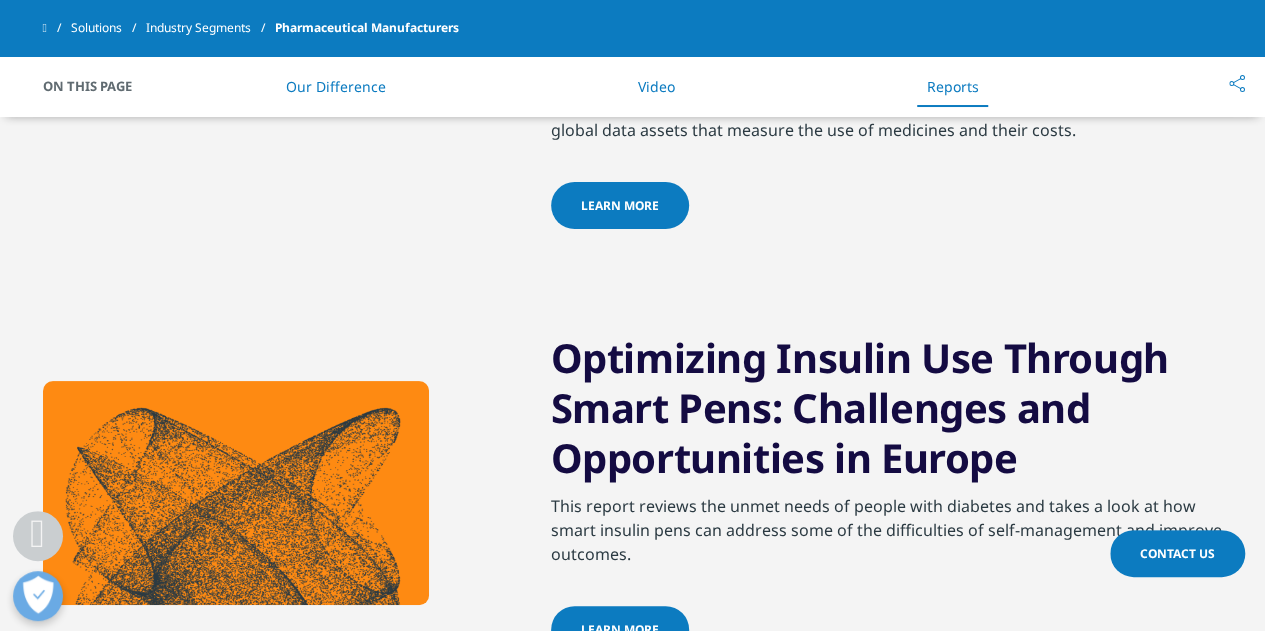 scroll, scrollTop: 2976, scrollLeft: 0, axis: vertical 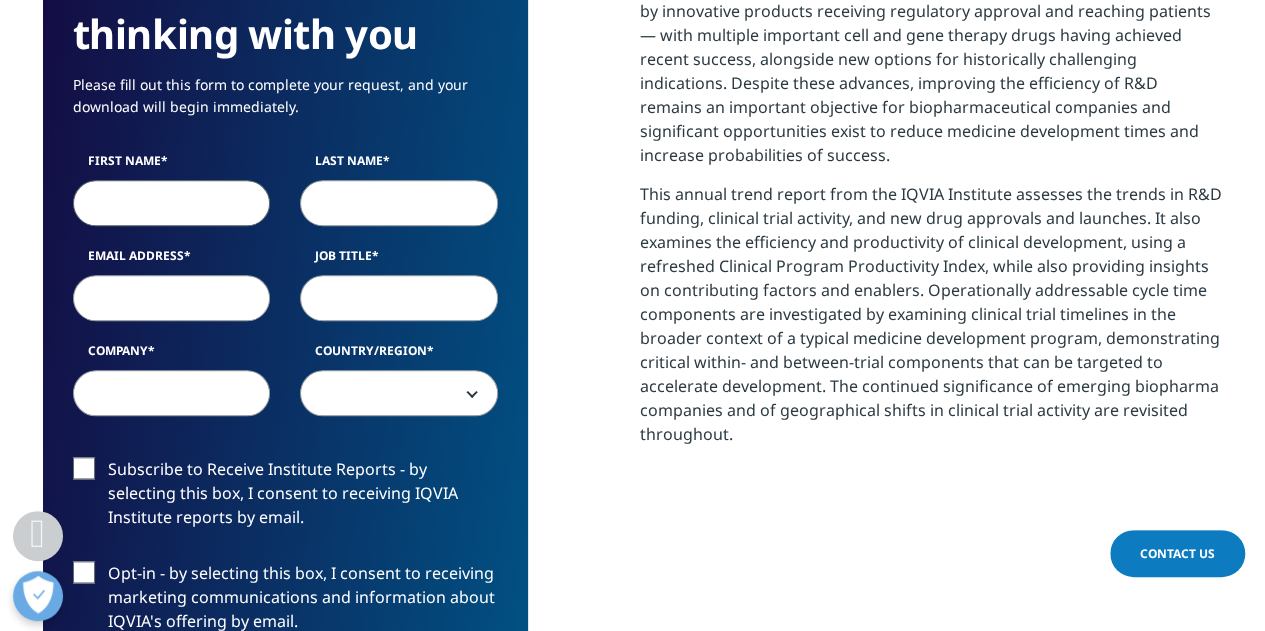 click on "First Name" at bounding box center [172, 203] 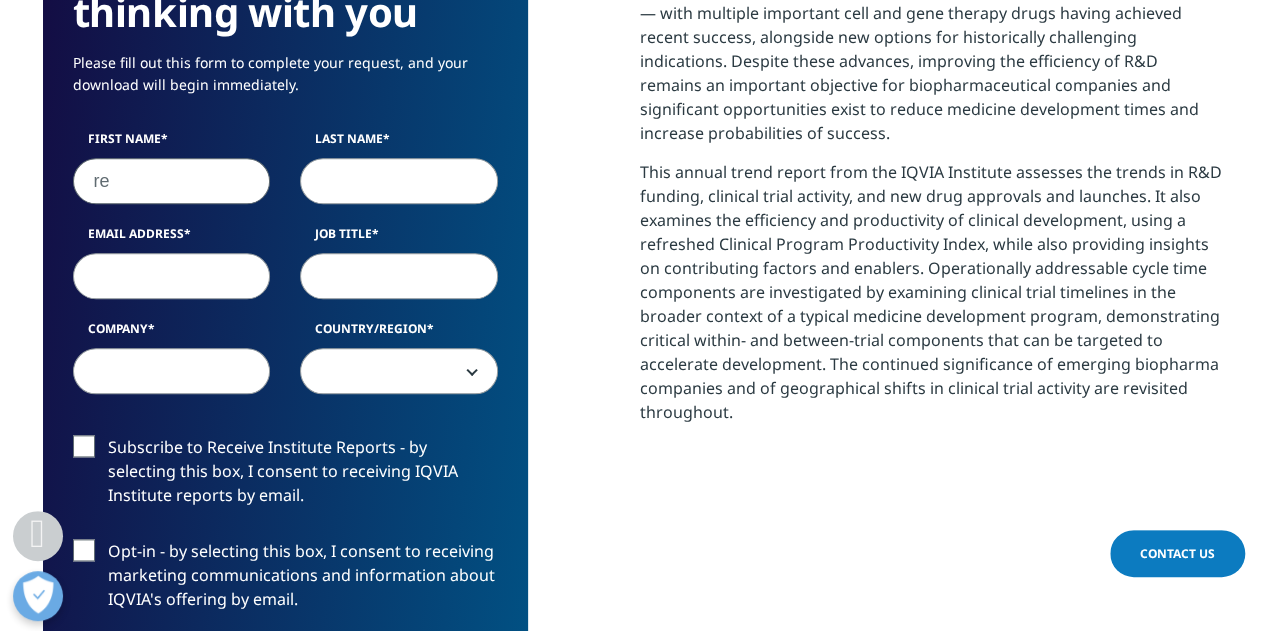 scroll, scrollTop: 1020, scrollLeft: 0, axis: vertical 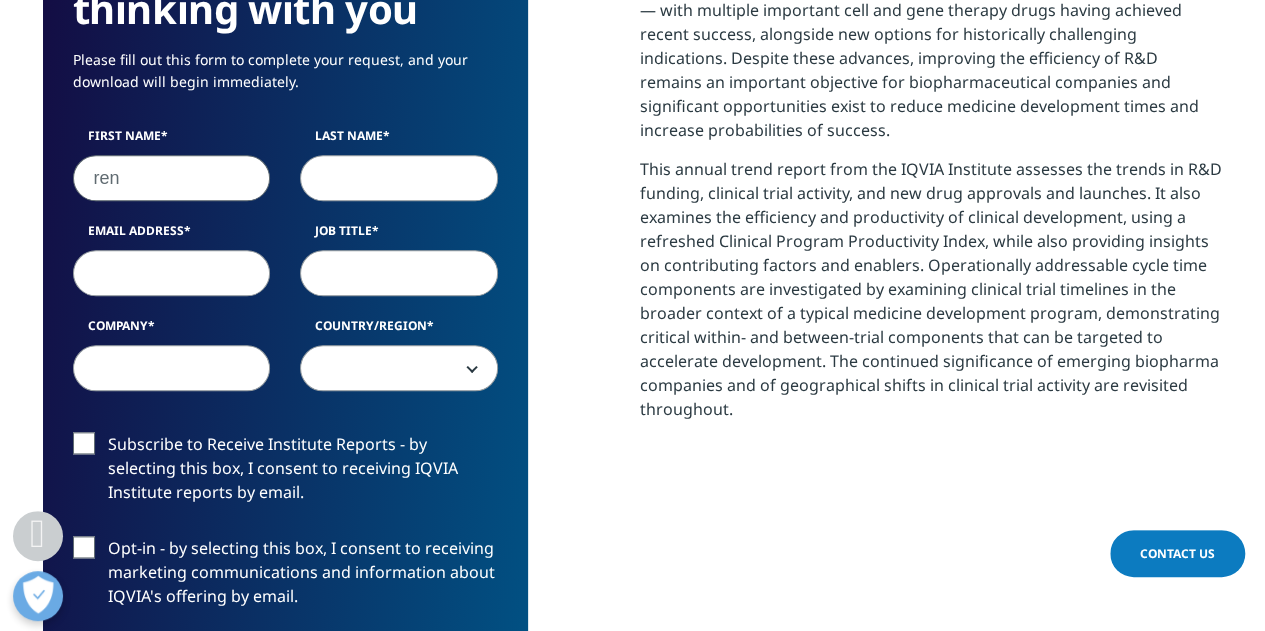 type on "ren" 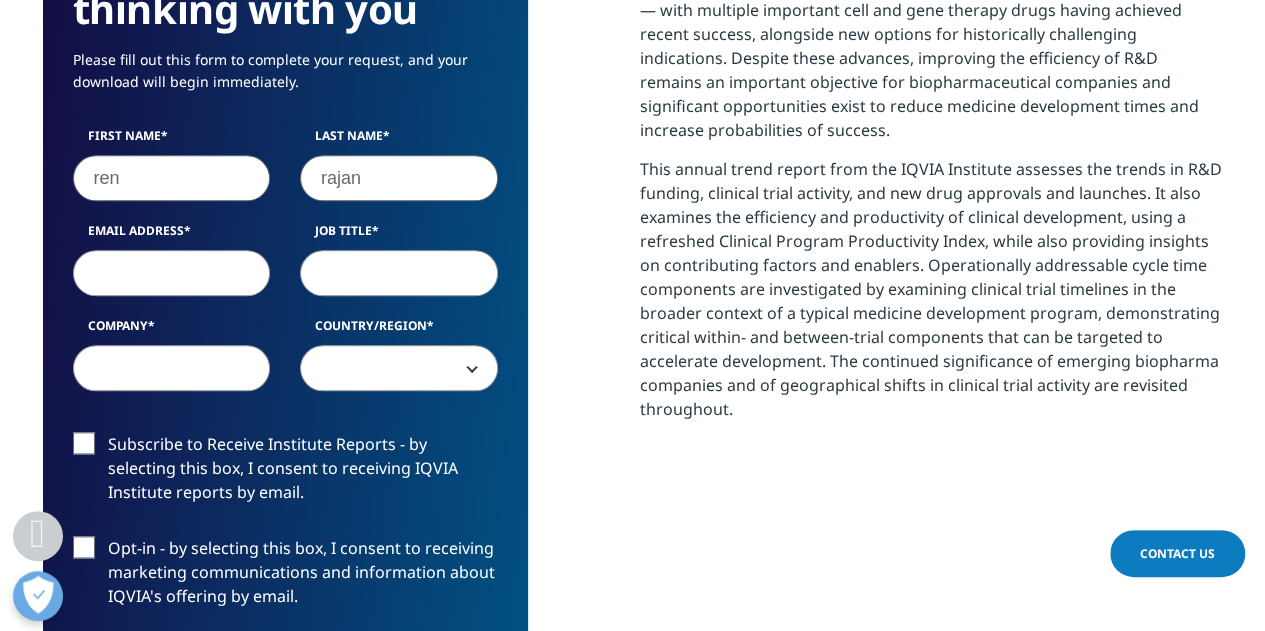 type on "rajan" 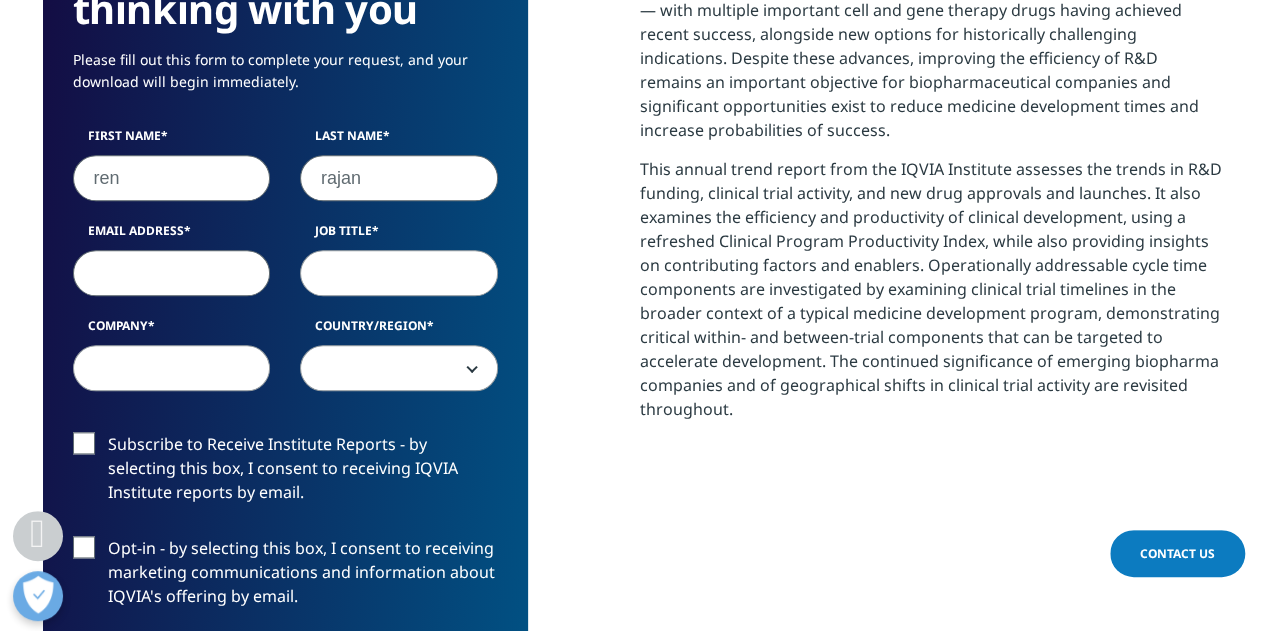 click on "Email Address" at bounding box center [172, 273] 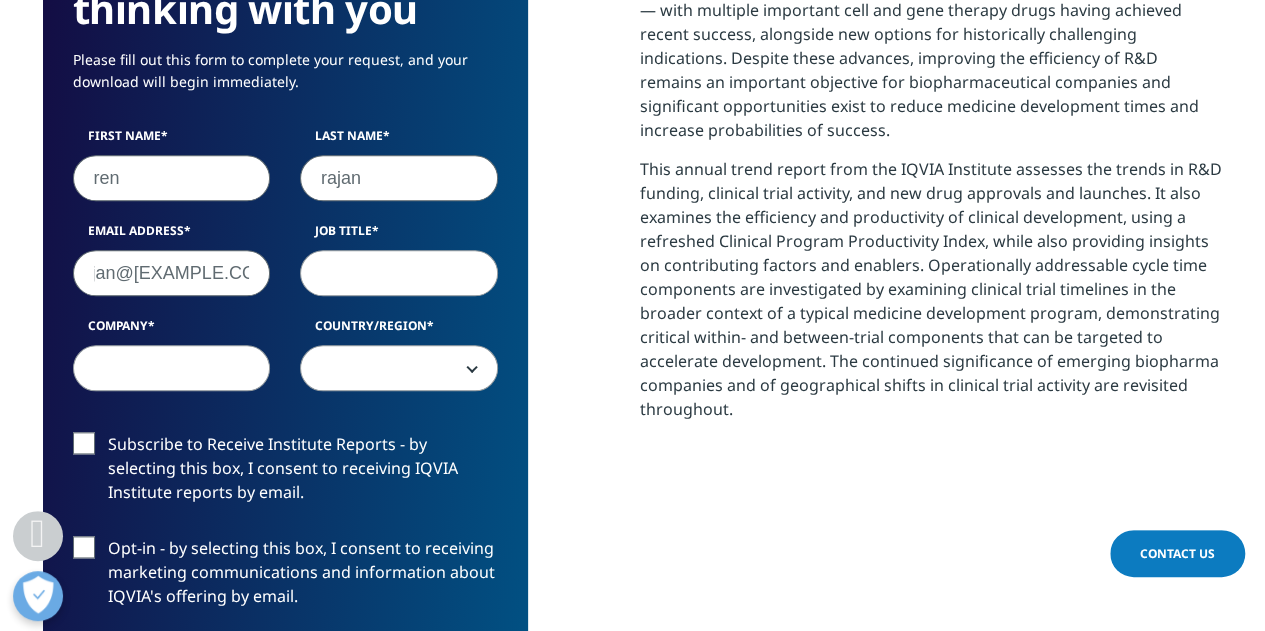 scroll, scrollTop: 0, scrollLeft: 48, axis: horizontal 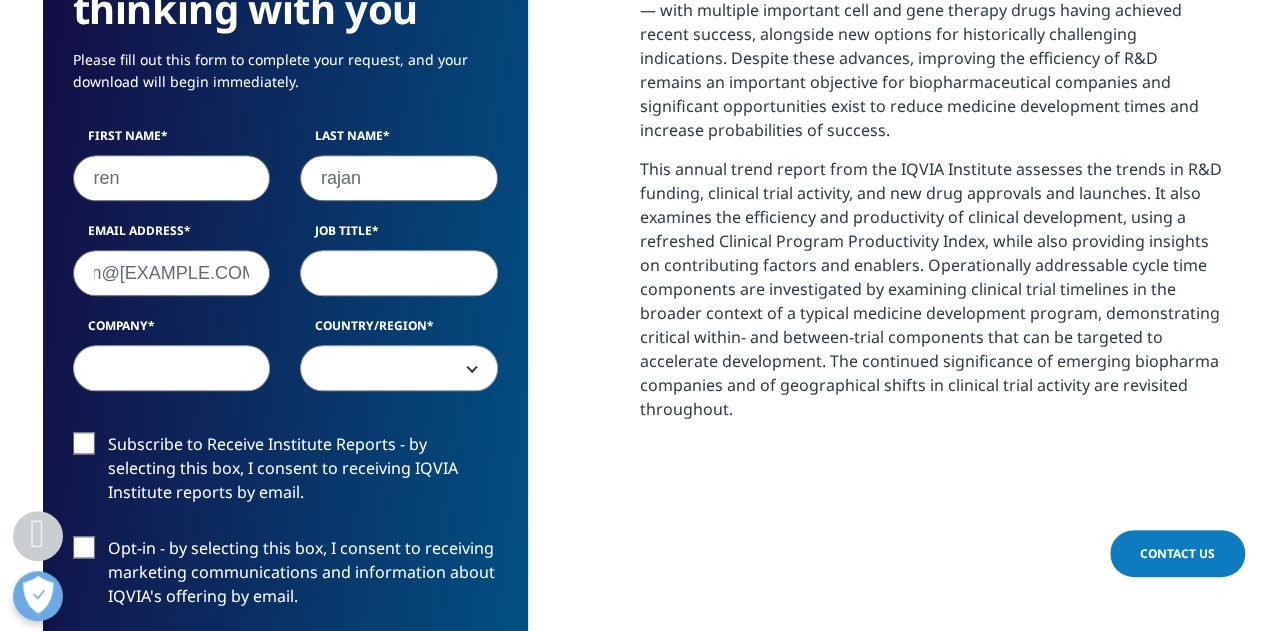 type on "drrajan@renderclinic.com" 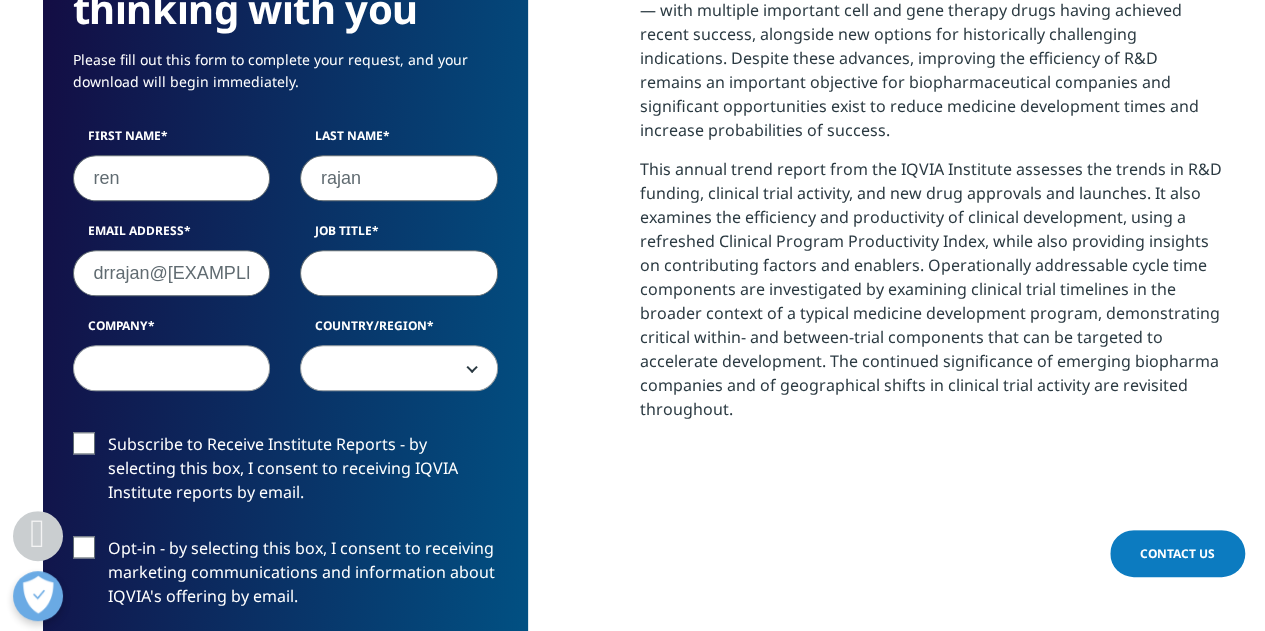 click on "Job Title" at bounding box center (399, 273) 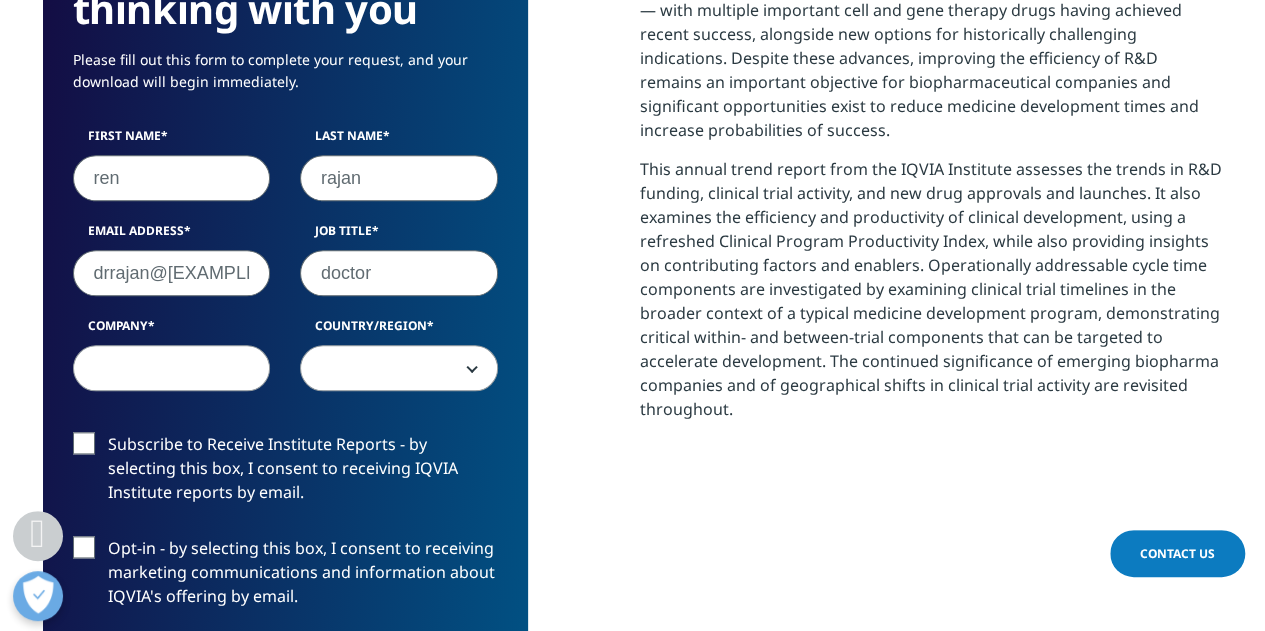 type on "doctor" 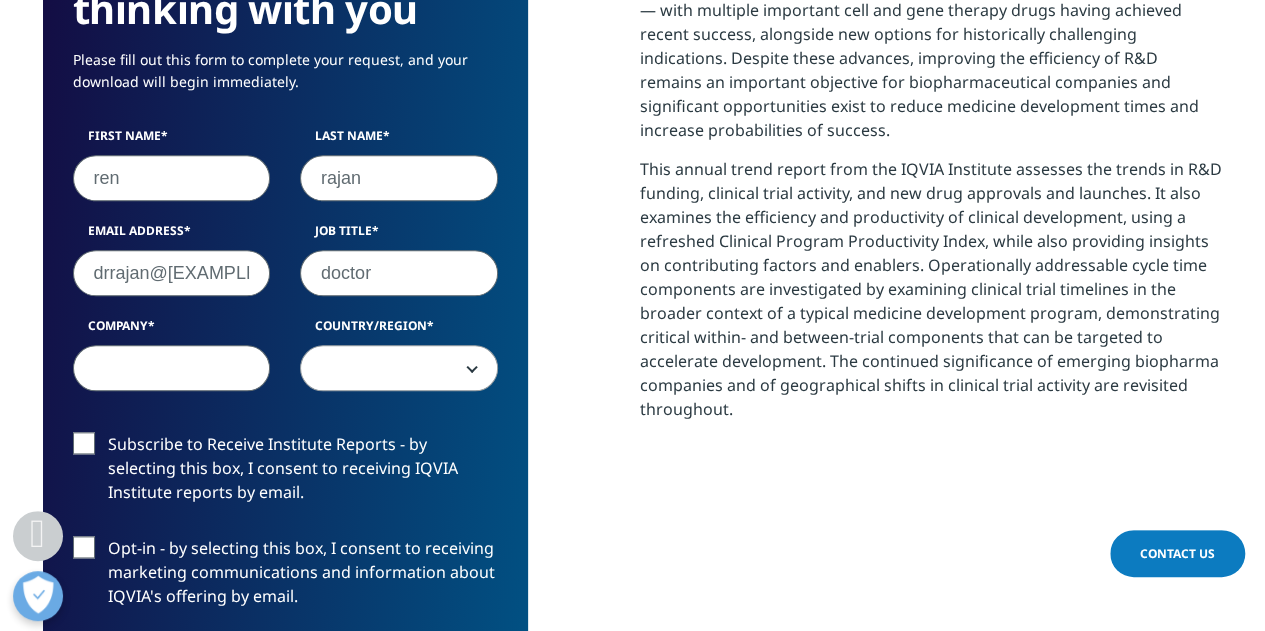 click on "Company" at bounding box center (172, 368) 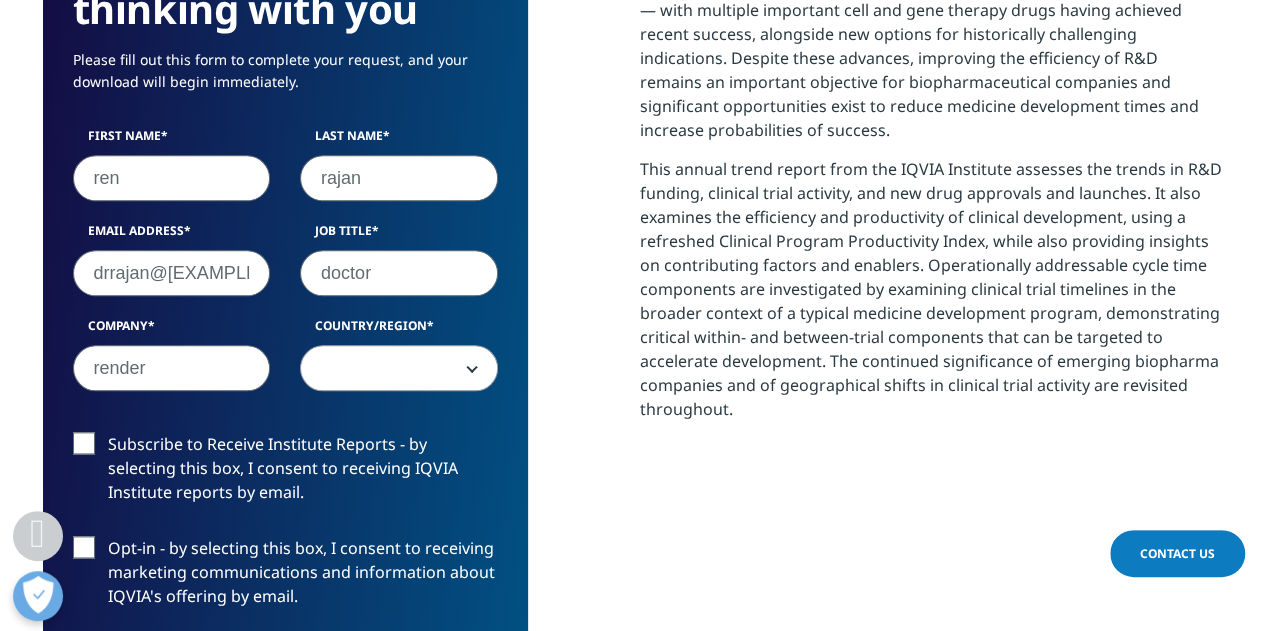 type on "render" 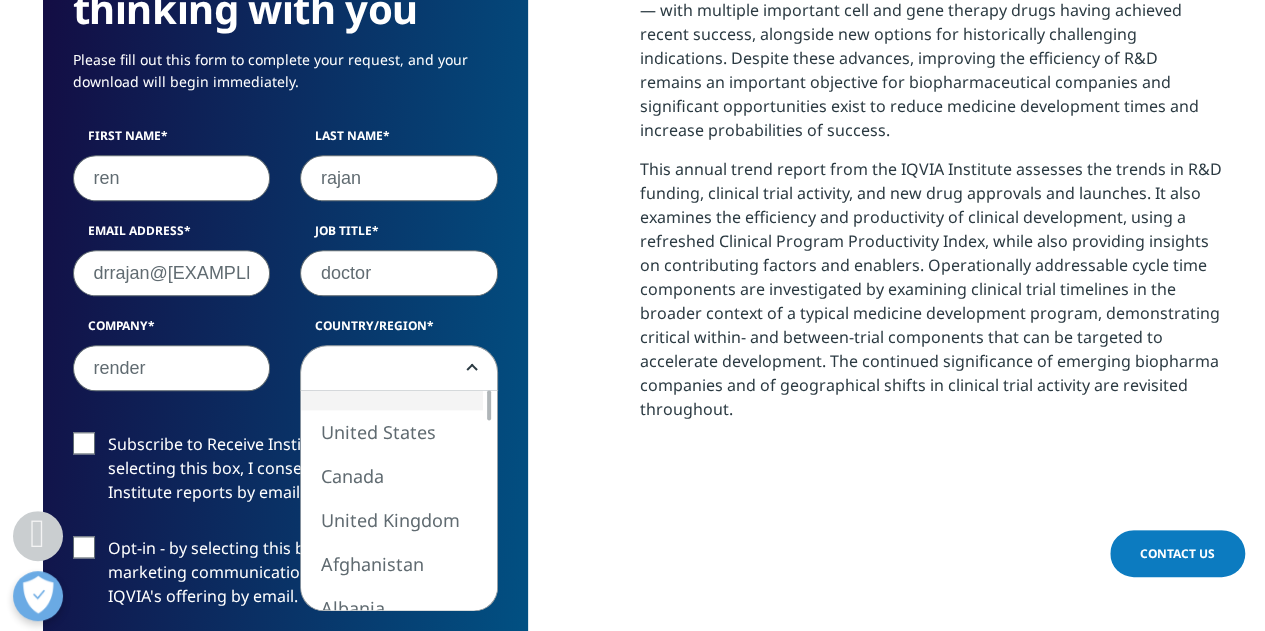 click at bounding box center (399, 369) 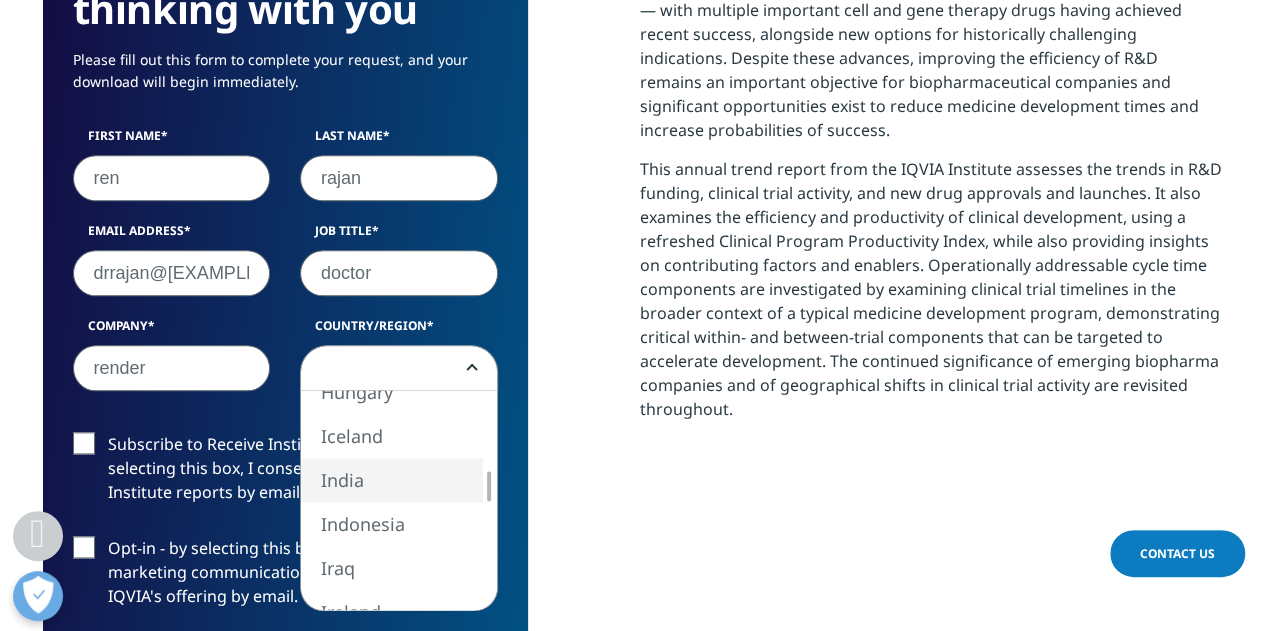 select on "India" 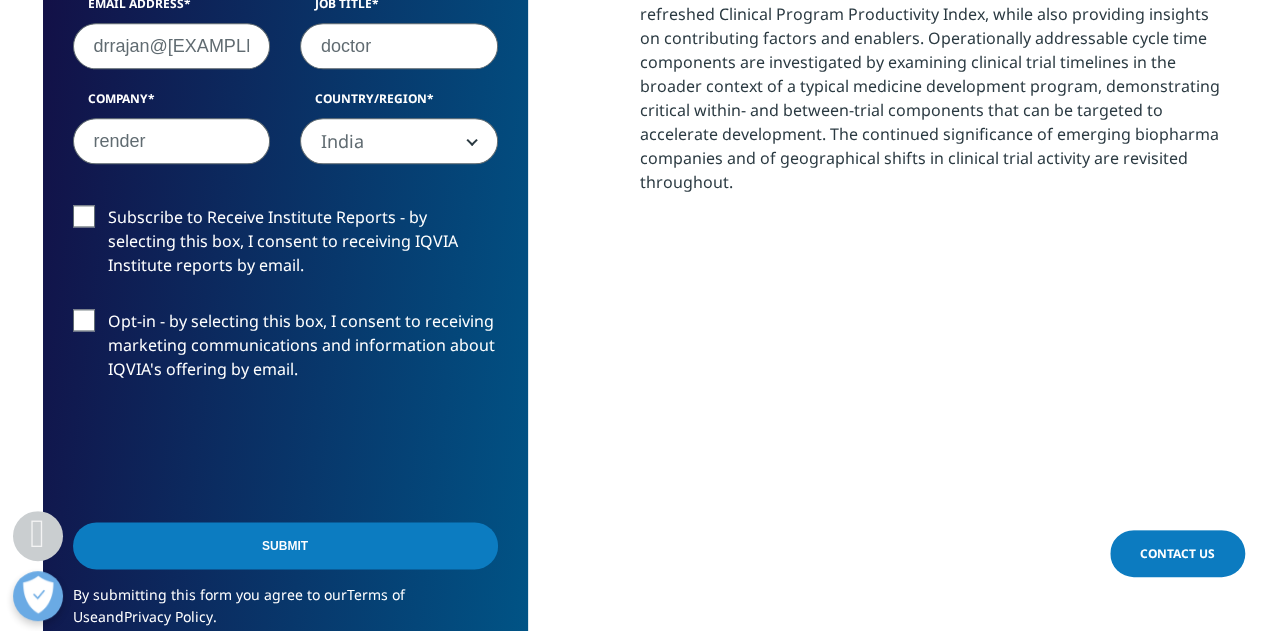 scroll, scrollTop: 1254, scrollLeft: 0, axis: vertical 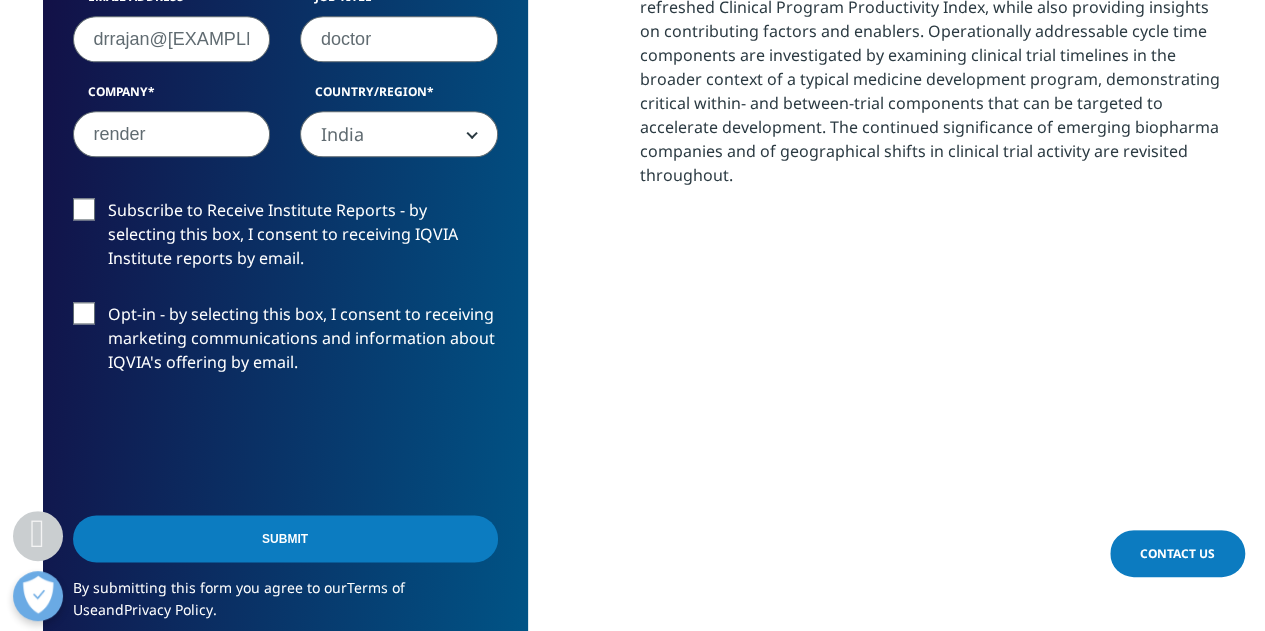 click on "Submit" at bounding box center [285, 538] 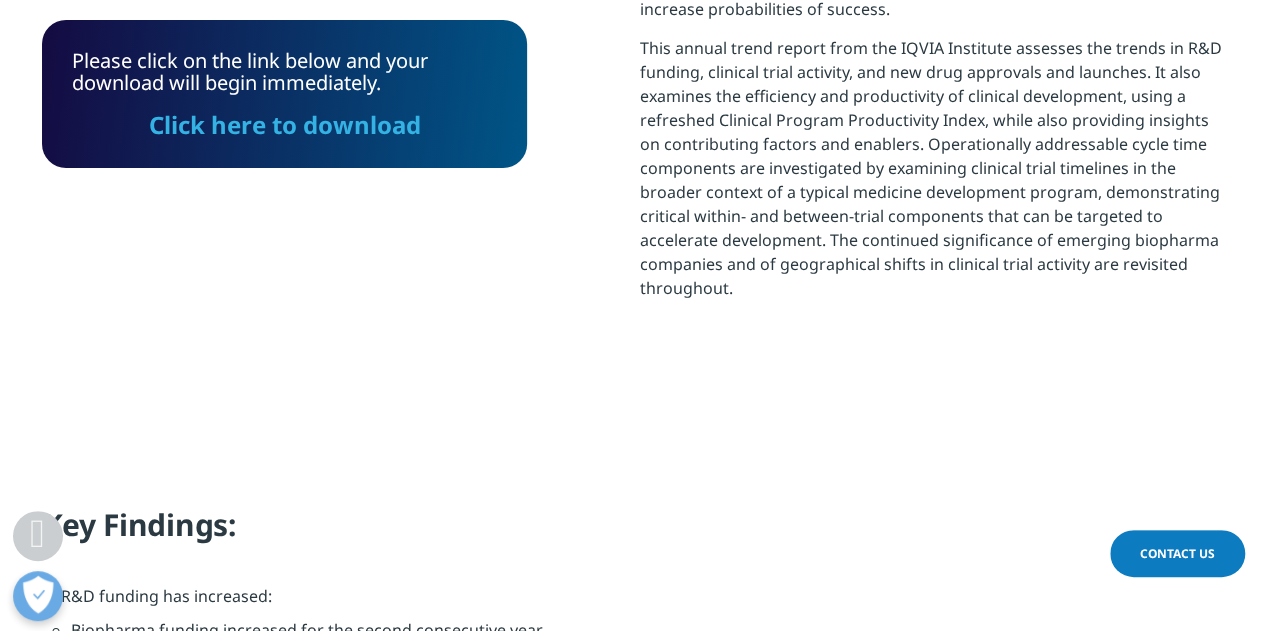 scroll, scrollTop: 1291, scrollLeft: 0, axis: vertical 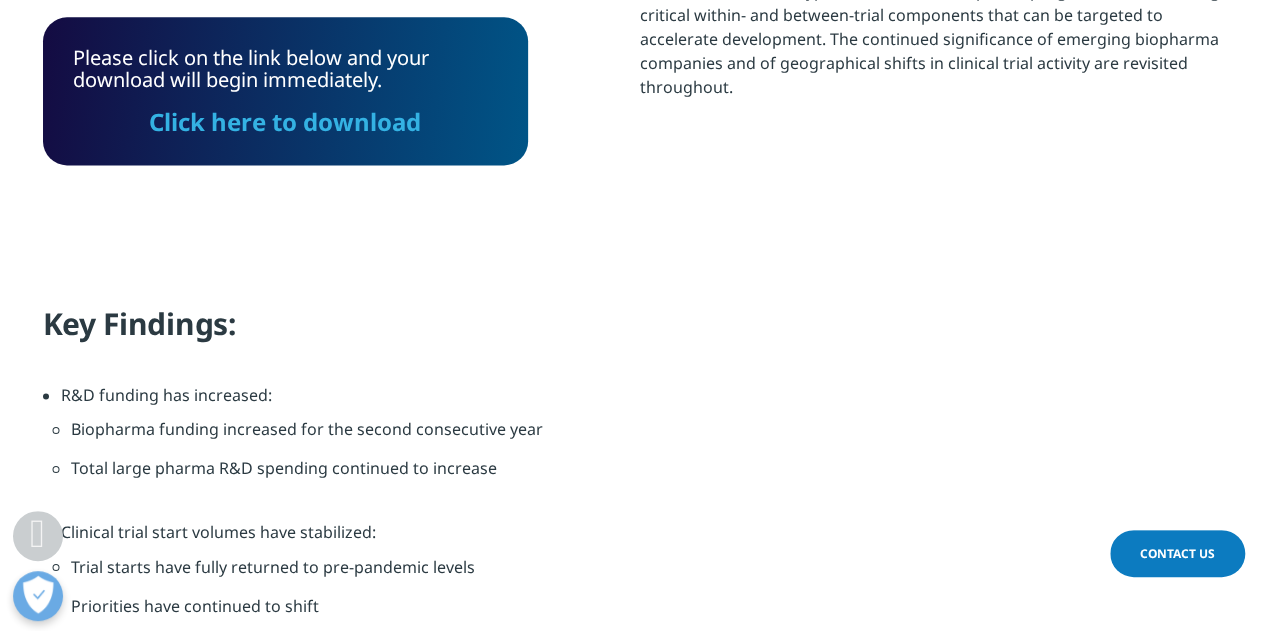 click on "Click here to download" at bounding box center [285, 121] 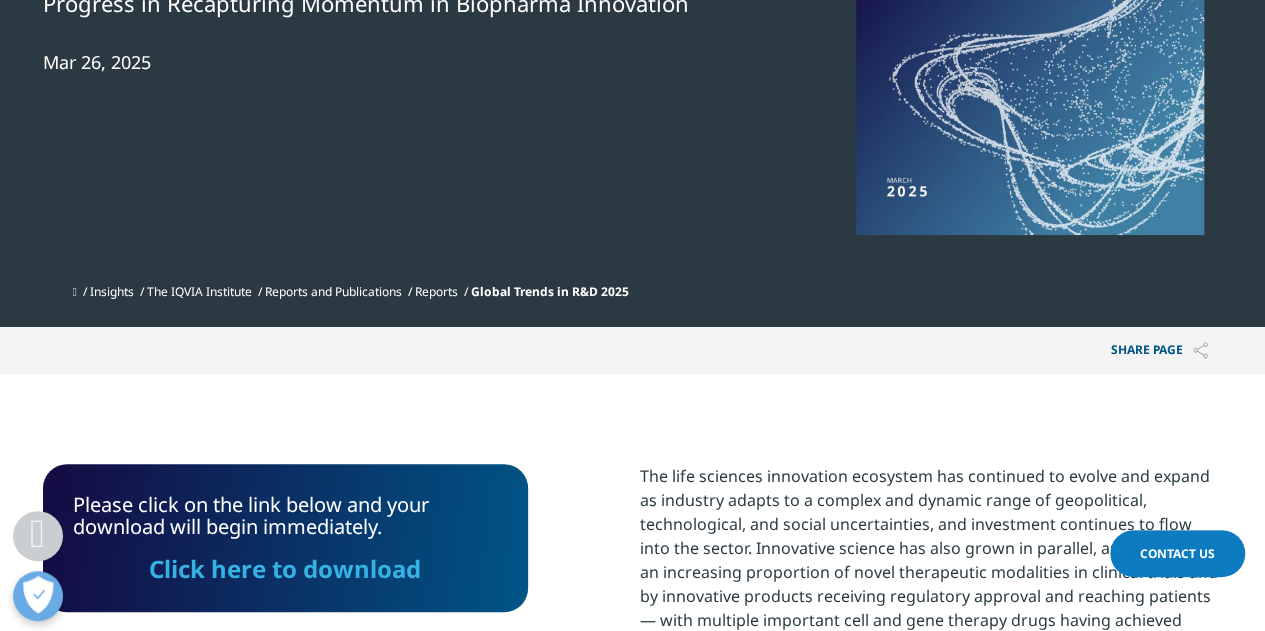 scroll, scrollTop: 406, scrollLeft: 0, axis: vertical 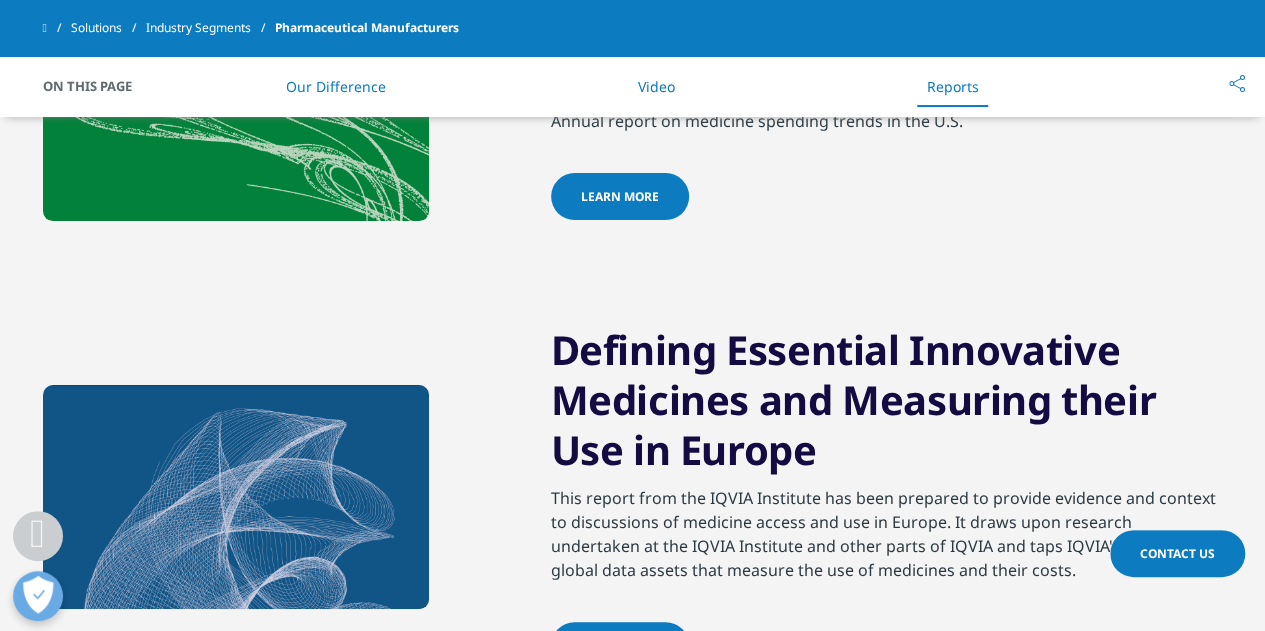click on "Industry Segments" at bounding box center (210, 28) 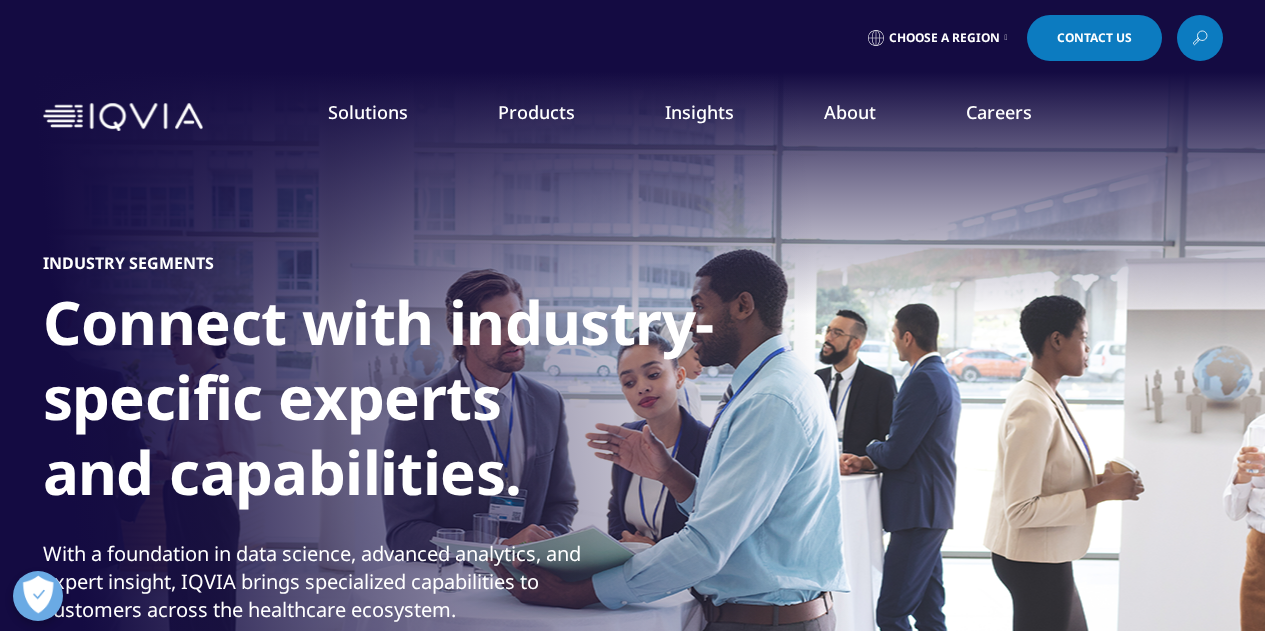 scroll, scrollTop: 0, scrollLeft: 0, axis: both 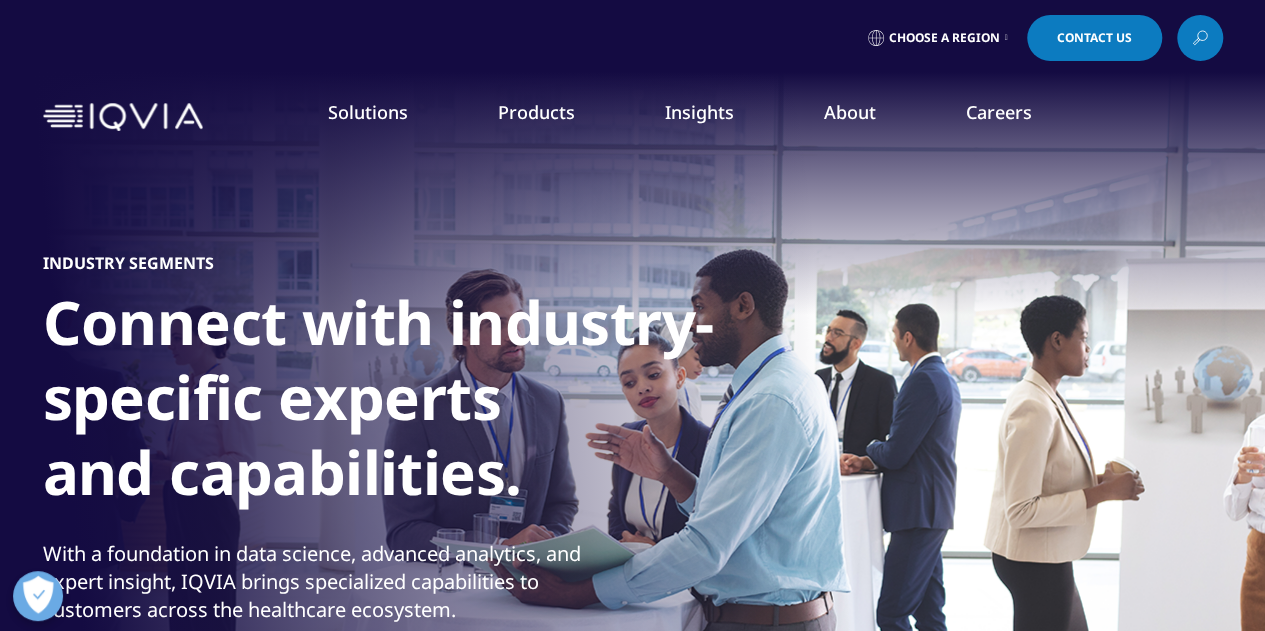 click on "Health Data Apps & AI" at bounding box center [1110, 251] 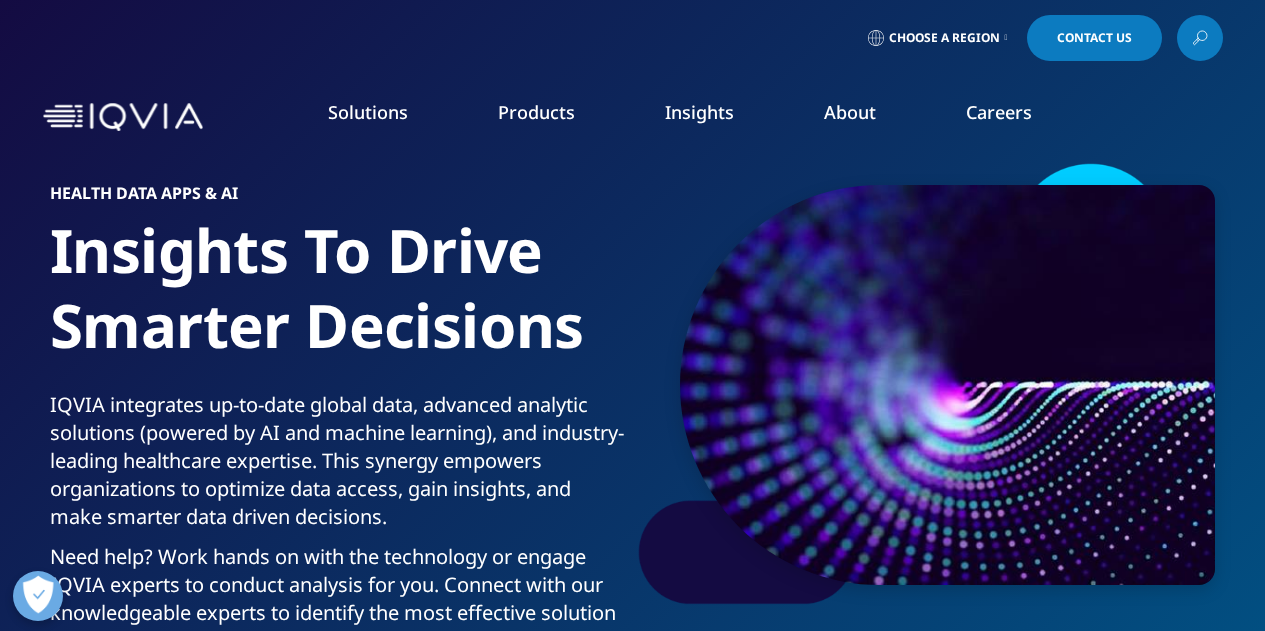scroll, scrollTop: 0, scrollLeft: 0, axis: both 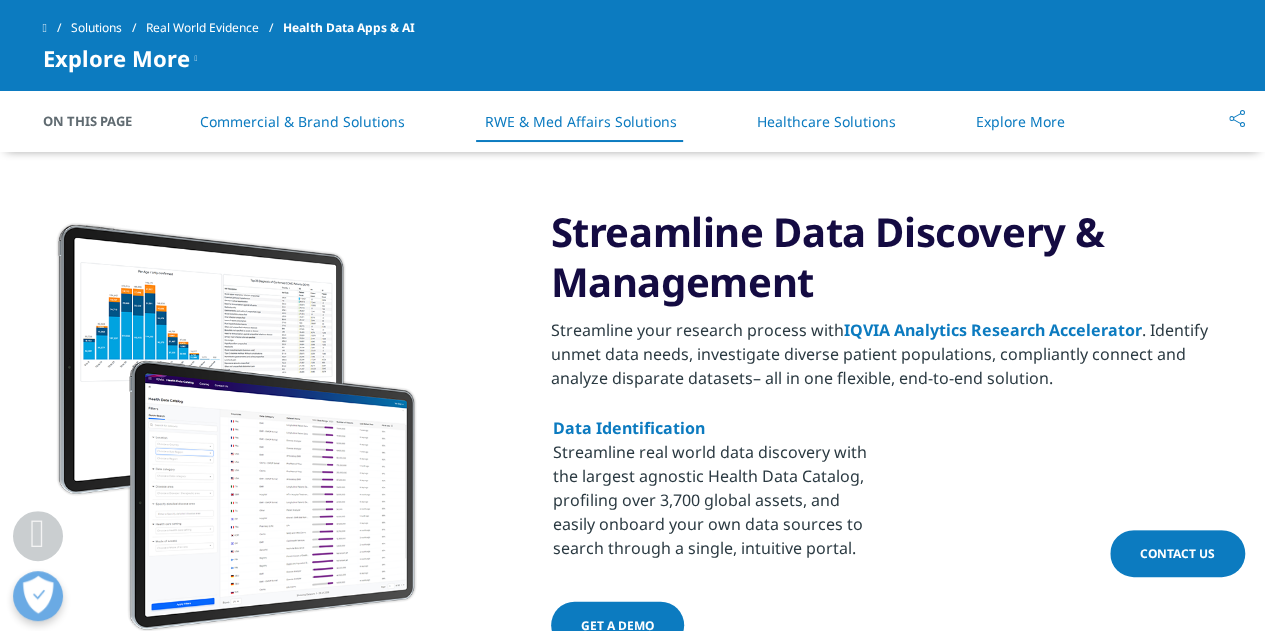 click on "Streamline your research process with IQVIA Analytics Research Accelerator. Identify unmet data needs, investigate diverse patient populations, compliantly connect and analyze disparate datasets– all in one flexible, end-to-end solution.
Data Identification
Streamline real world data discovery with the largest agnostic Health Data Catalog, profiling over 3,700 global assets, and easily onboard your own data sources to search through a single, intuitive portal." at bounding box center [887, 460] 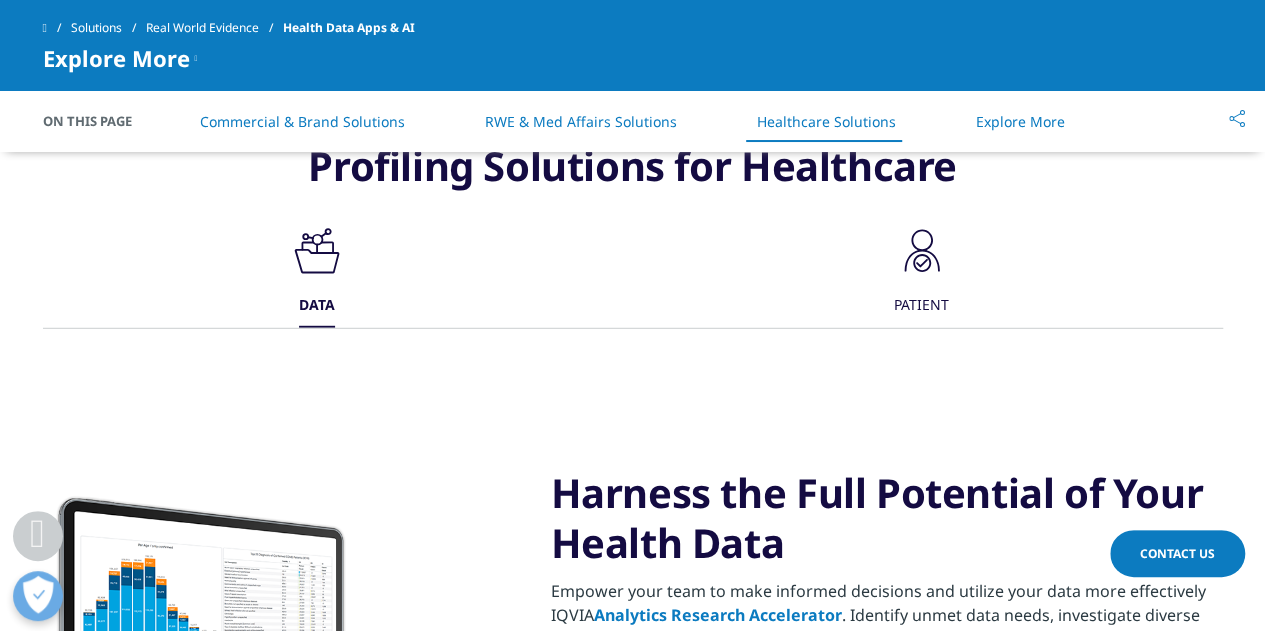 scroll, scrollTop: 2665, scrollLeft: 0, axis: vertical 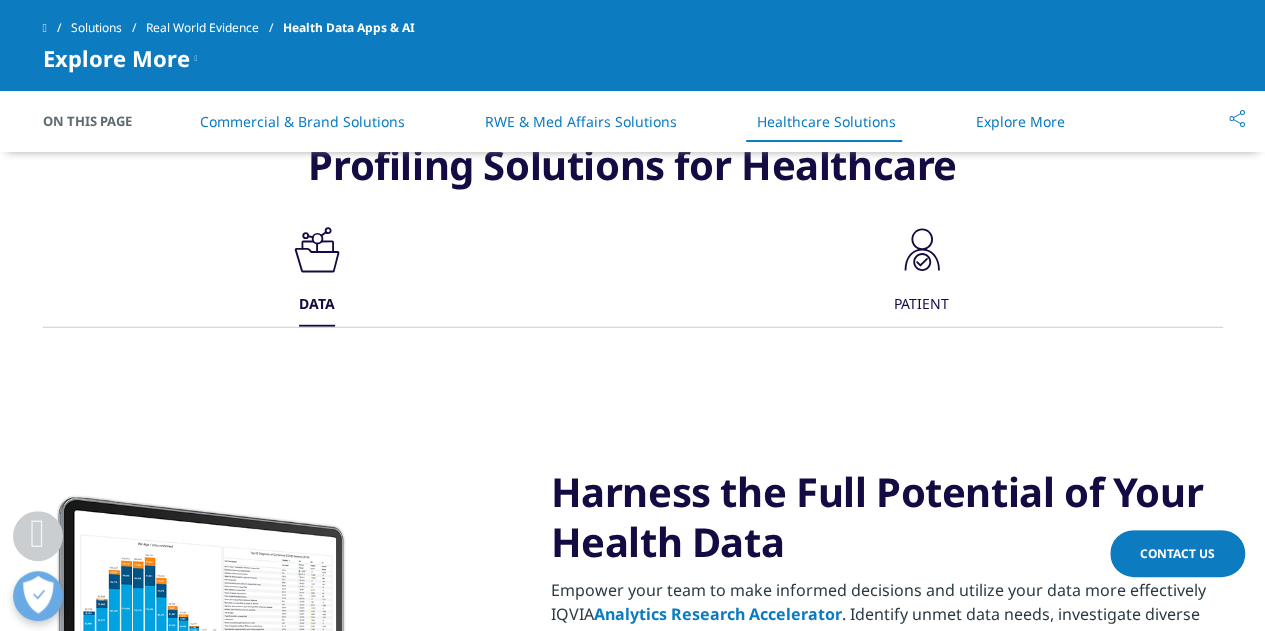 click on ".cls-1{fill:#1a2525;stroke-width:0px;}" 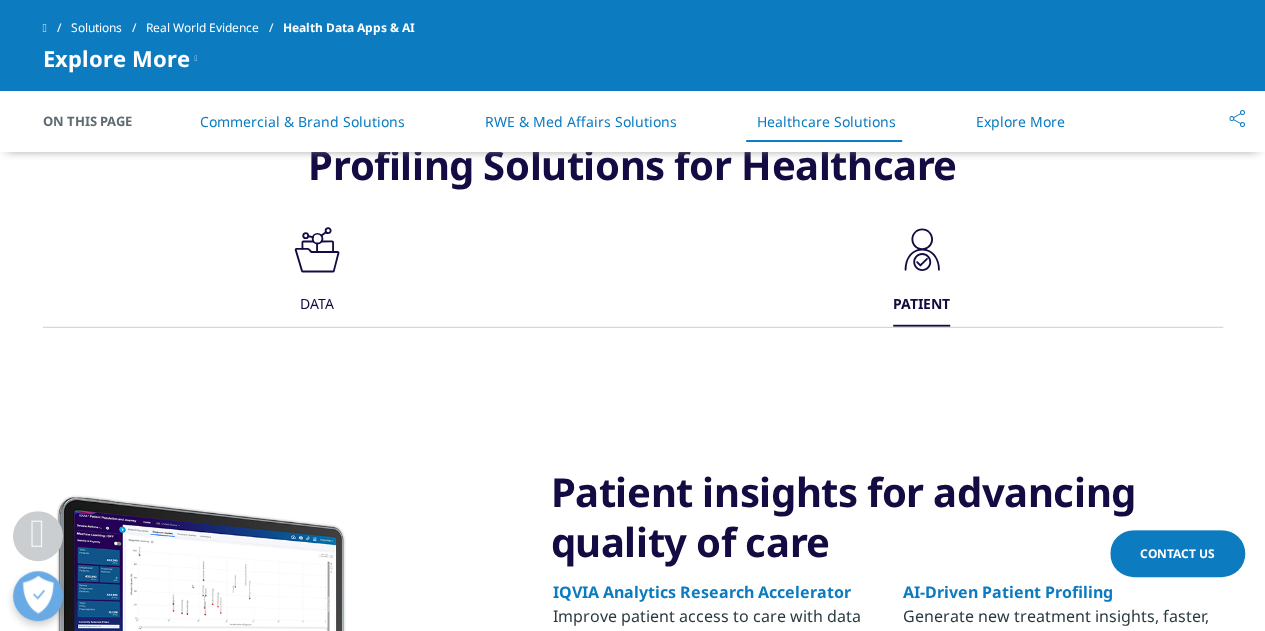 click on ".cls-1{fill:#1a2525;stroke-width:0px;}" 